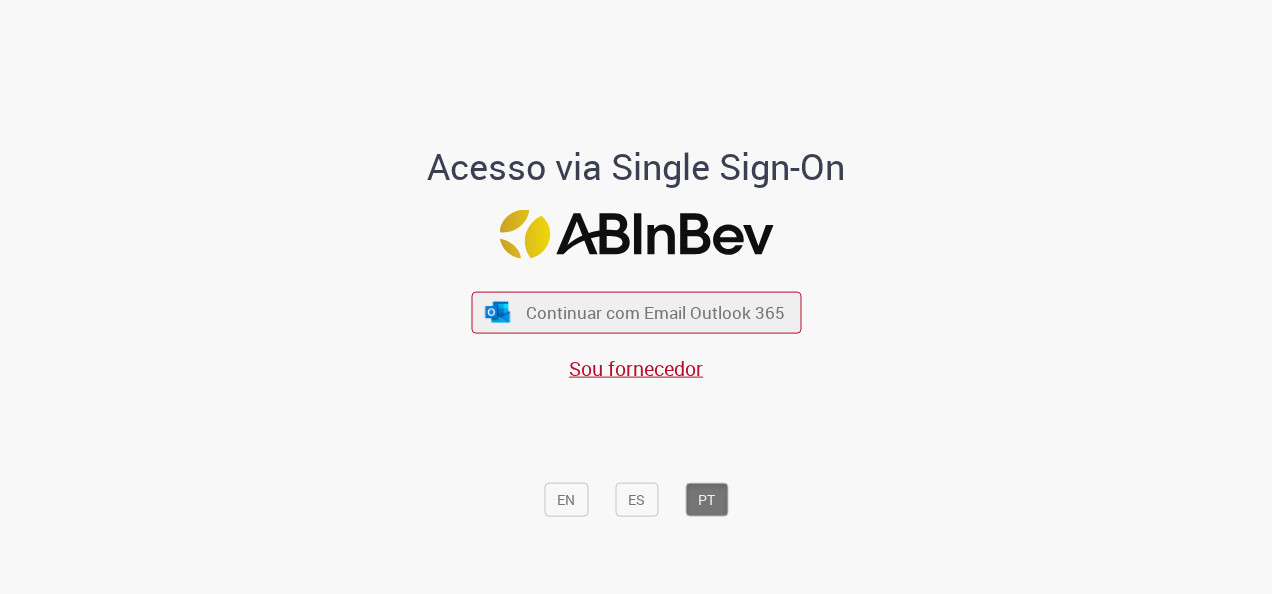 scroll, scrollTop: 0, scrollLeft: 0, axis: both 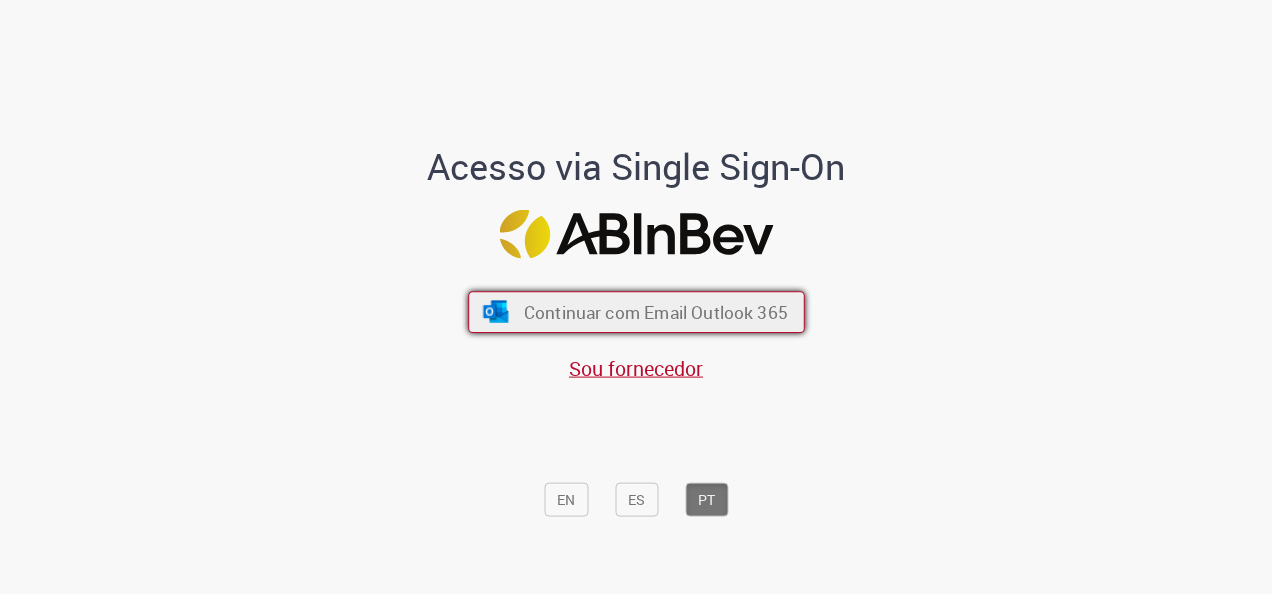click on "Continuar com Email Outlook 365" at bounding box center (655, 312) 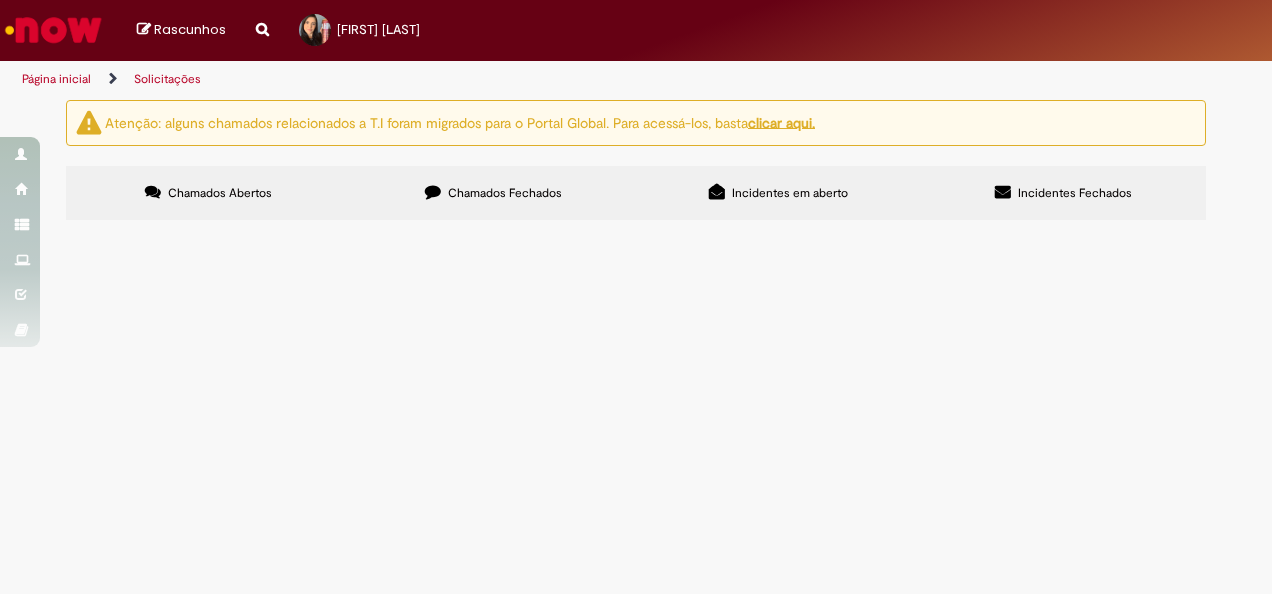 scroll, scrollTop: 0, scrollLeft: 0, axis: both 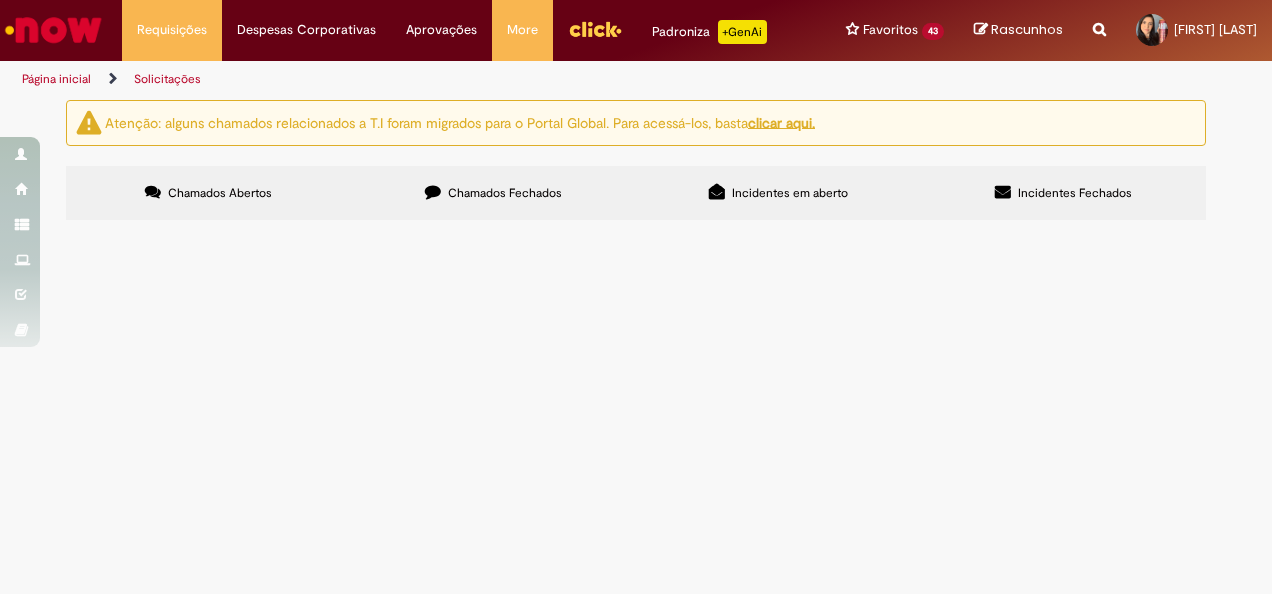 click on "Chamados Fechados" at bounding box center (505, 193) 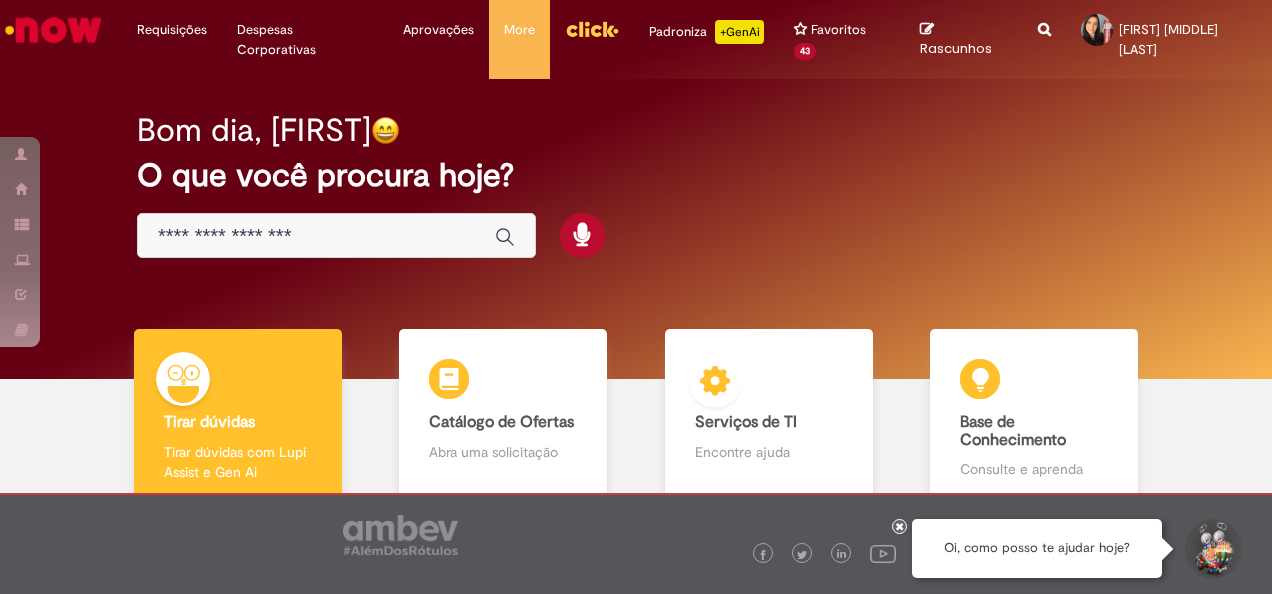 scroll, scrollTop: 0, scrollLeft: 0, axis: both 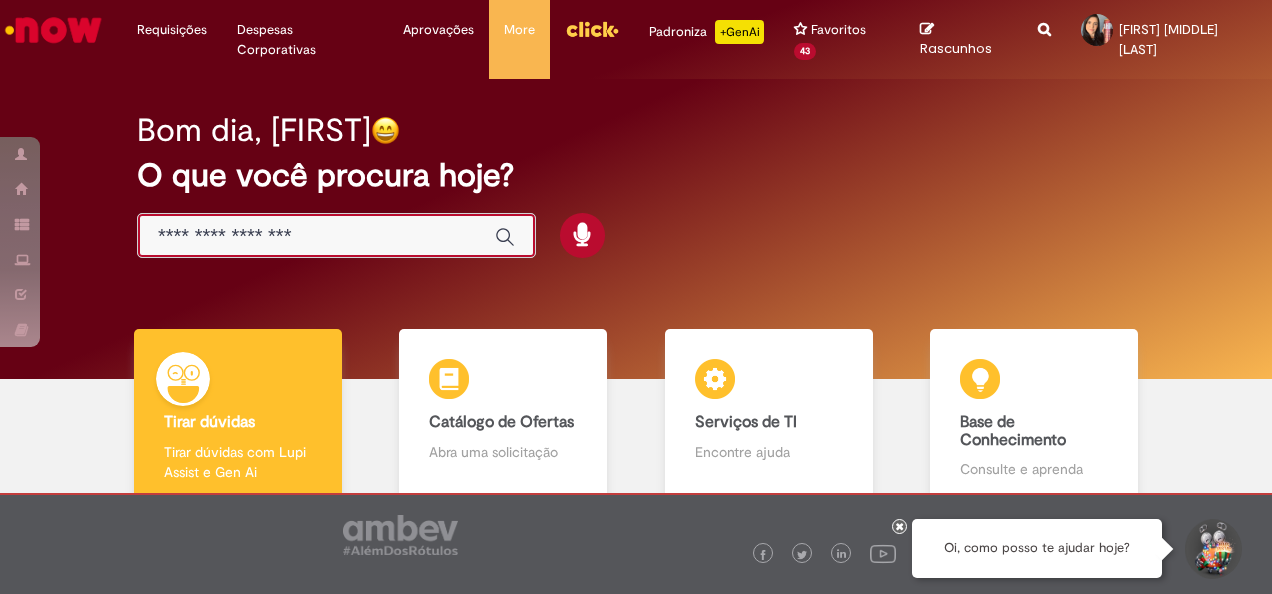 click at bounding box center (316, 236) 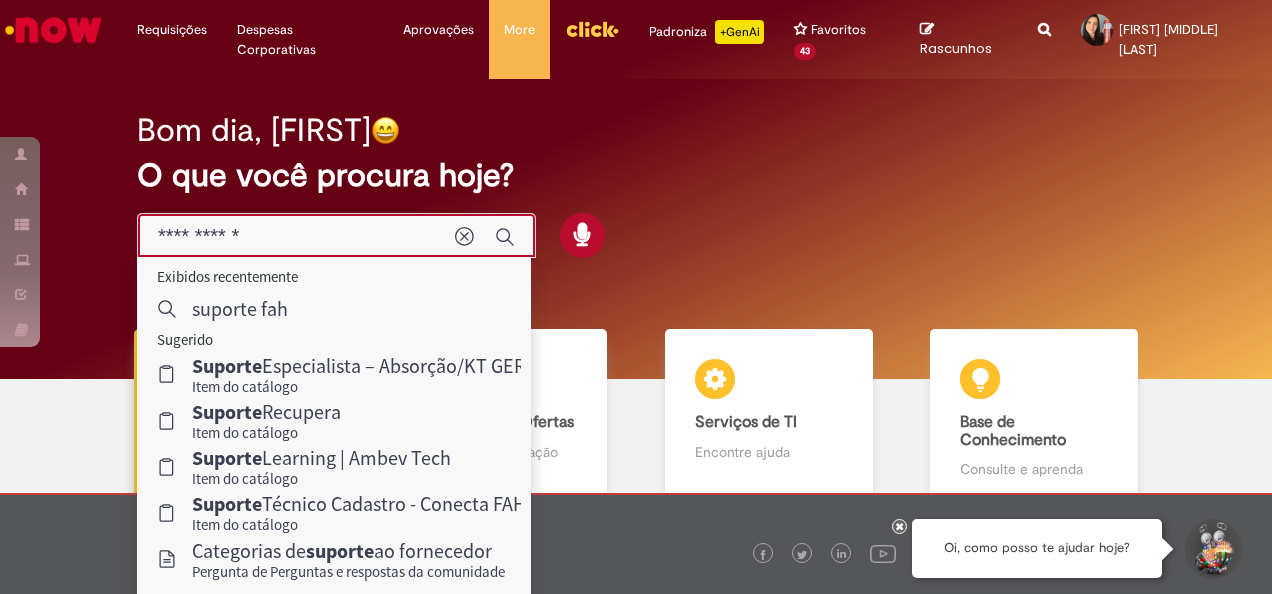 type on "**********" 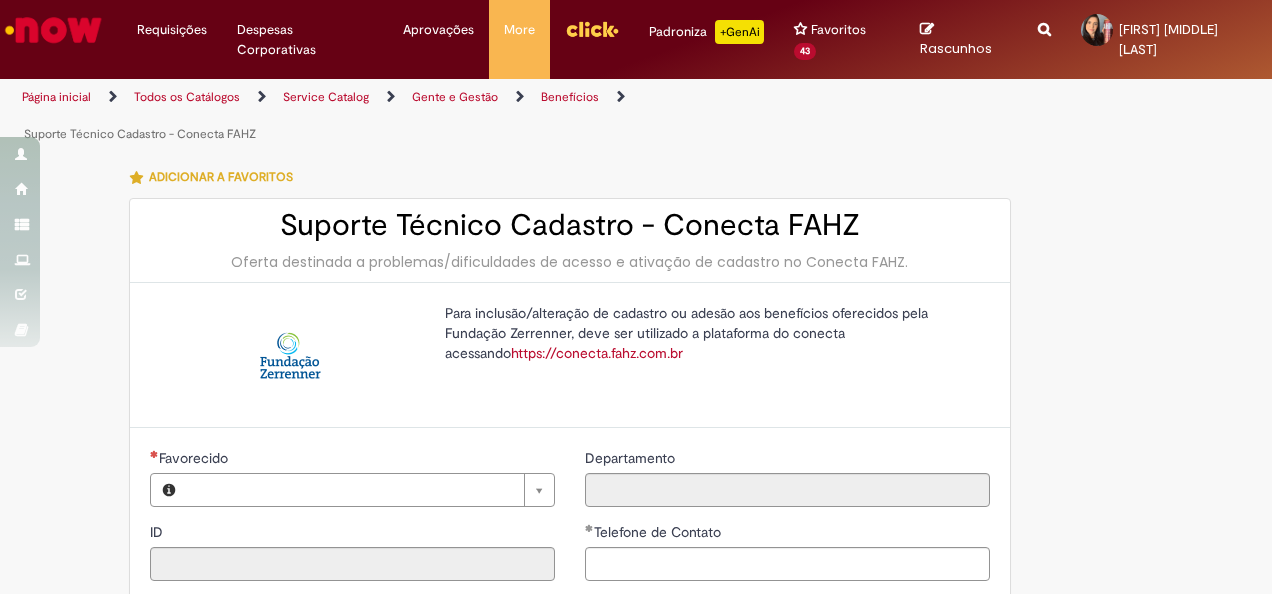 type on "********" 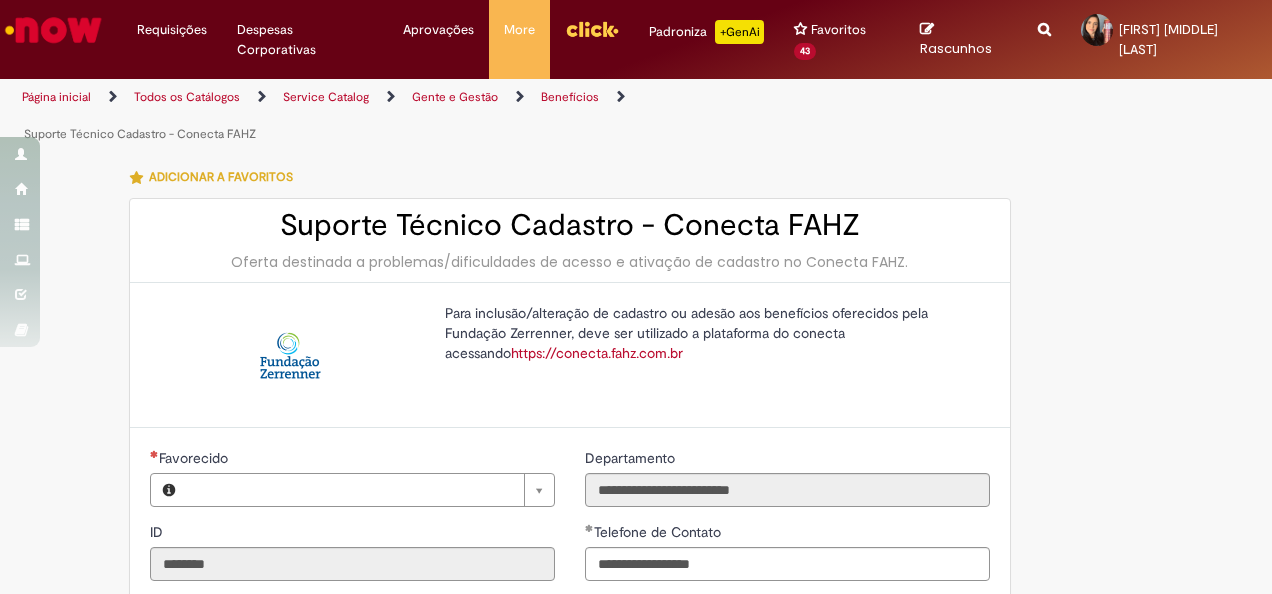 type on "**********" 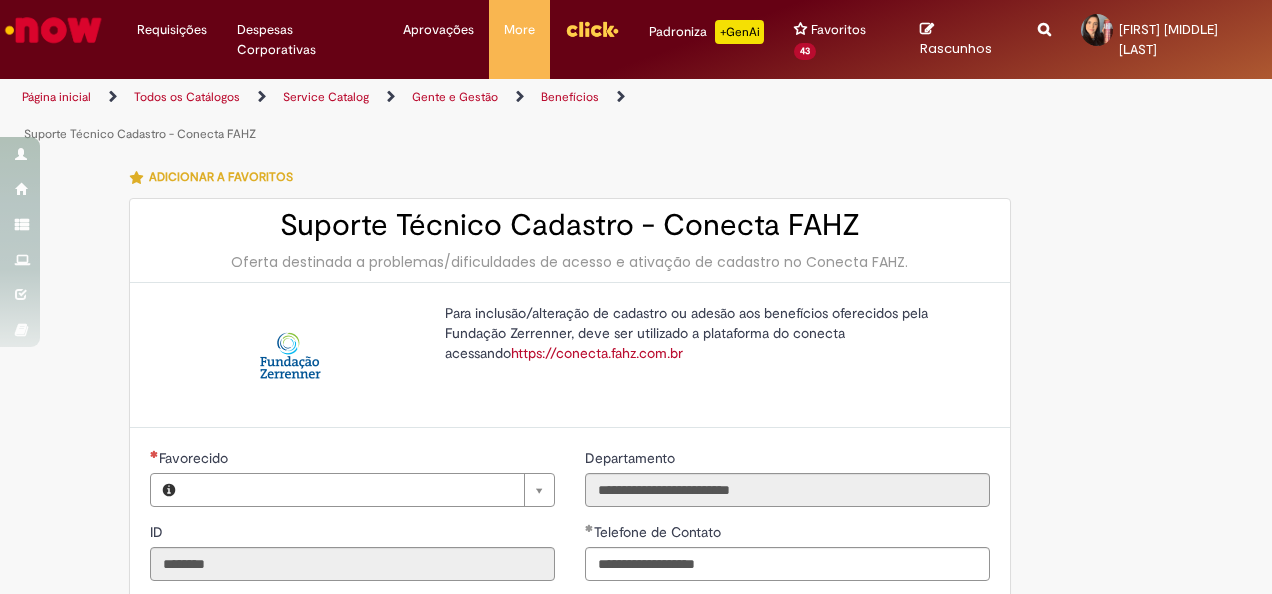 type on "**********" 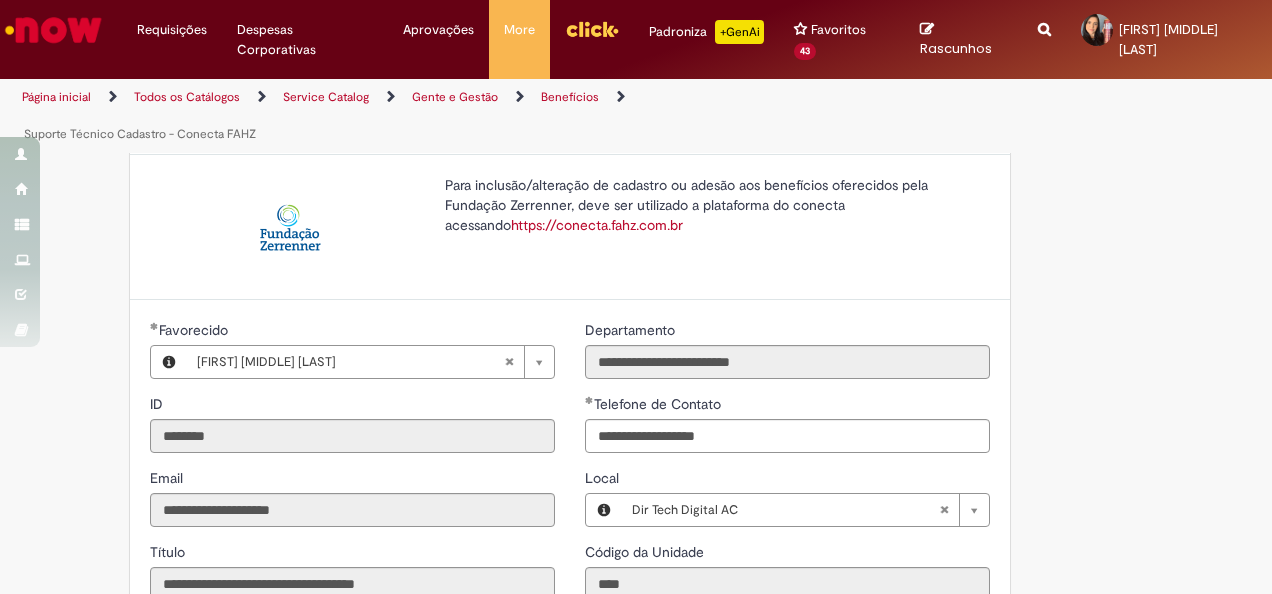 scroll, scrollTop: 500, scrollLeft: 0, axis: vertical 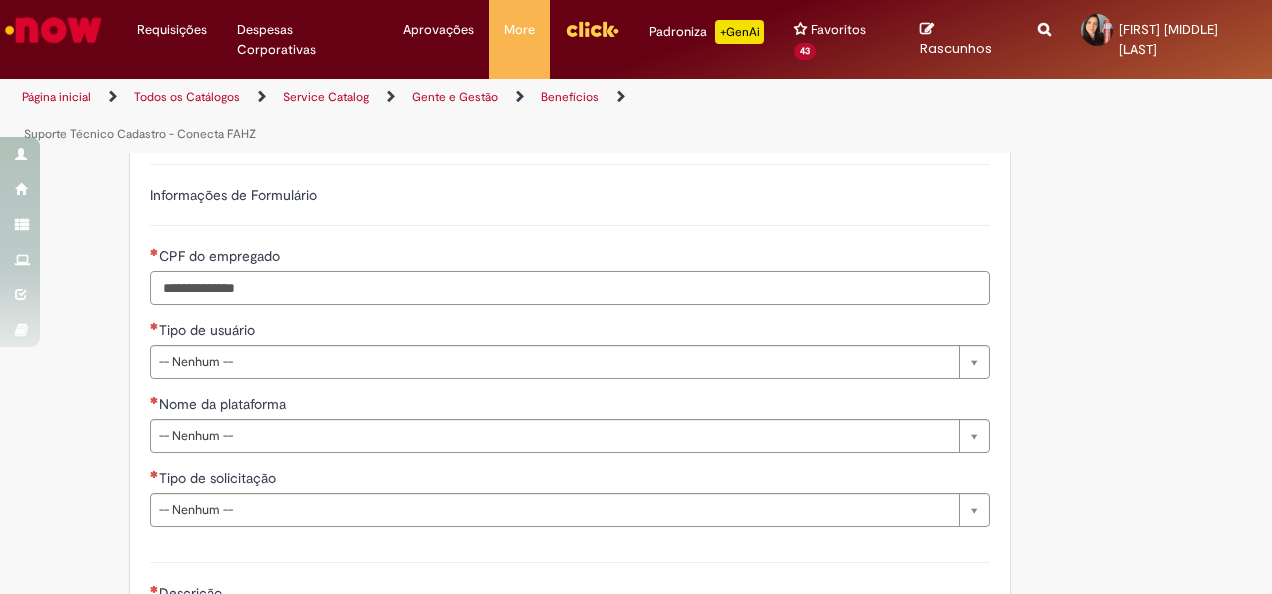 click on "CPF do empregado" at bounding box center [570, 288] 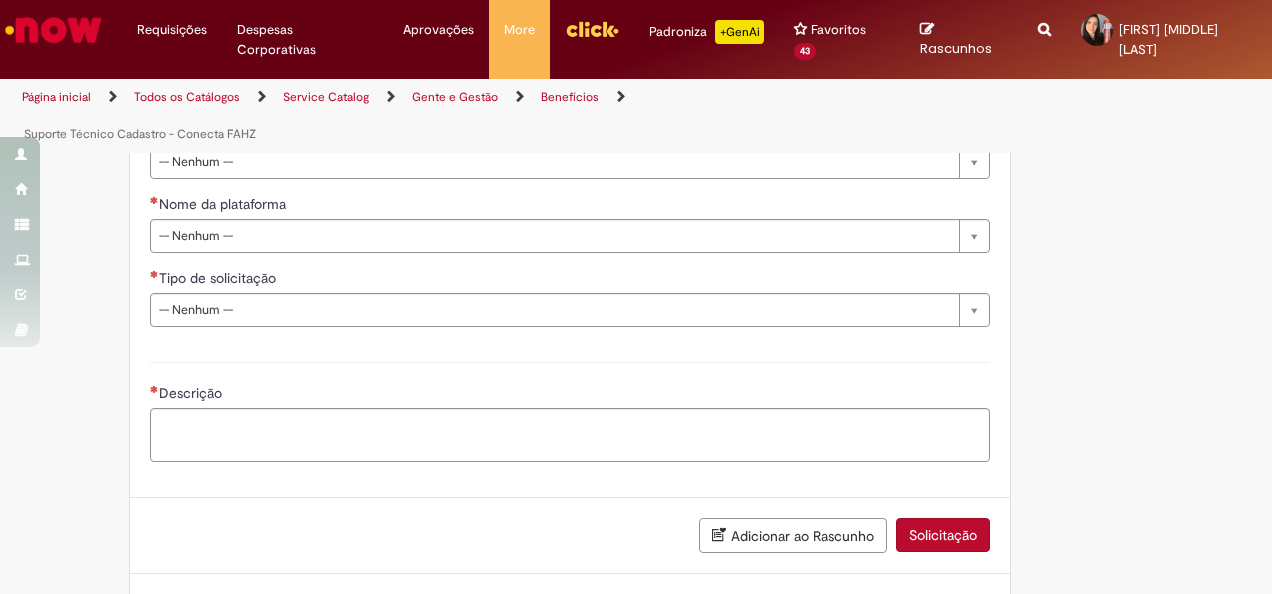 scroll, scrollTop: 600, scrollLeft: 0, axis: vertical 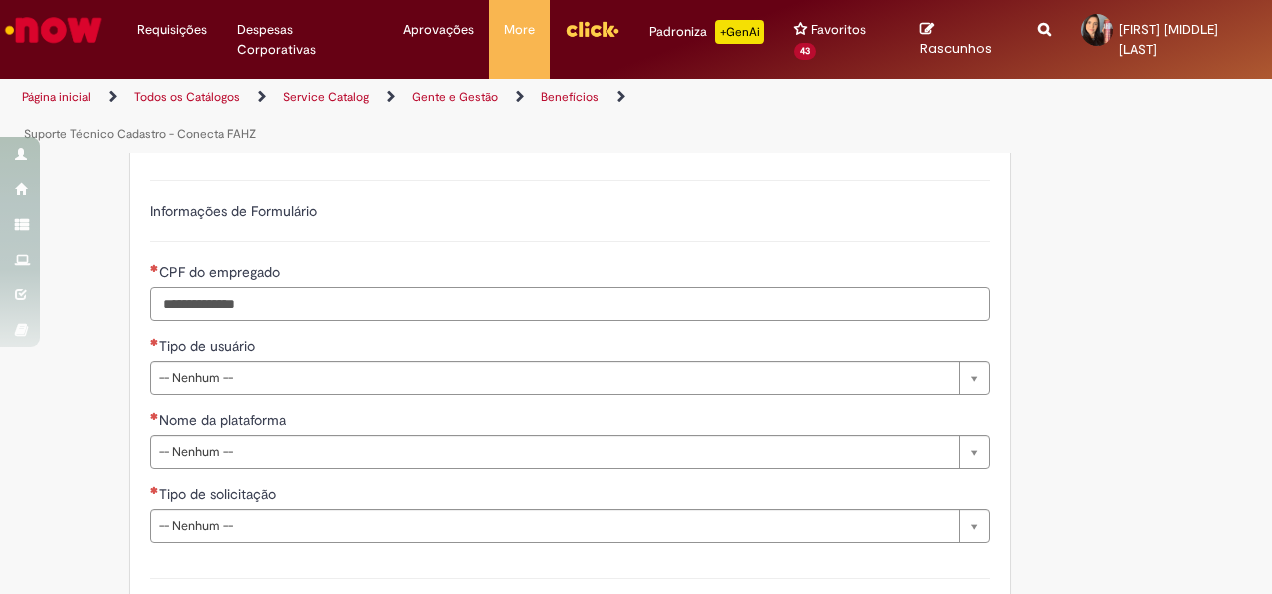 click on "CPF do empregado" at bounding box center [570, 304] 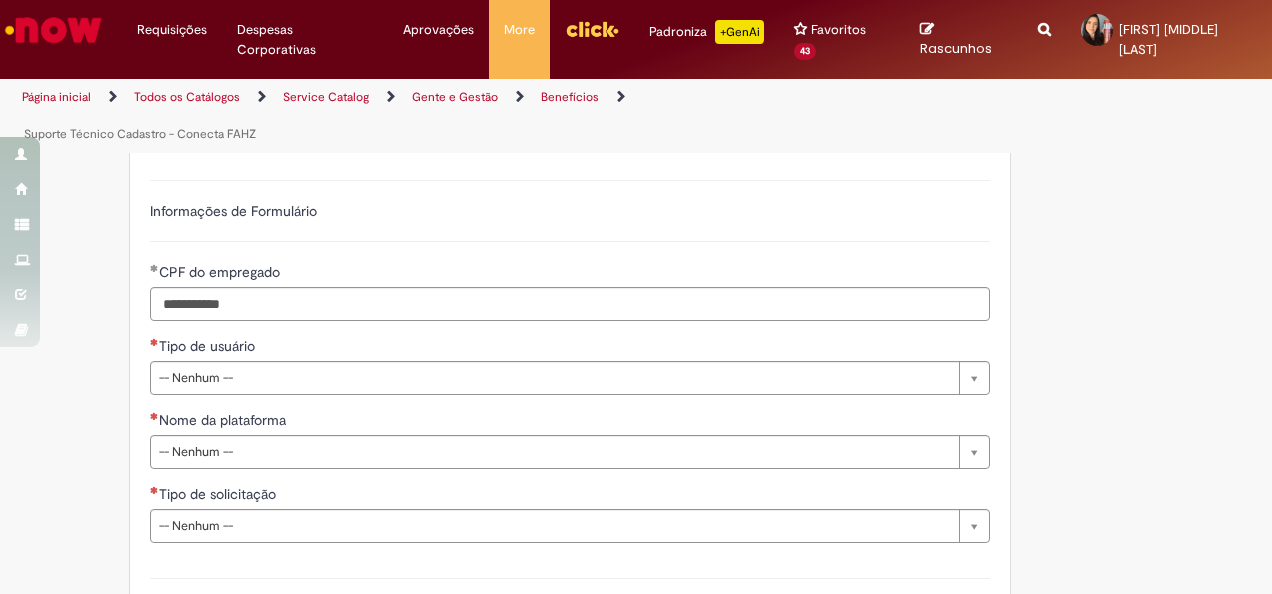type on "**********" 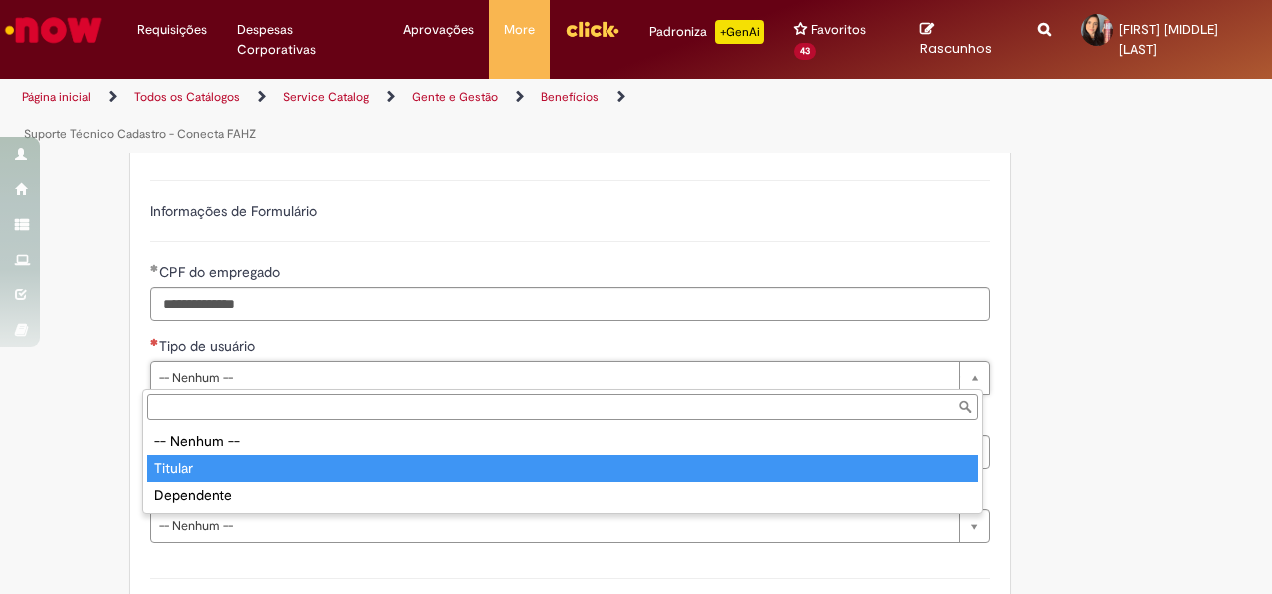 type on "*******" 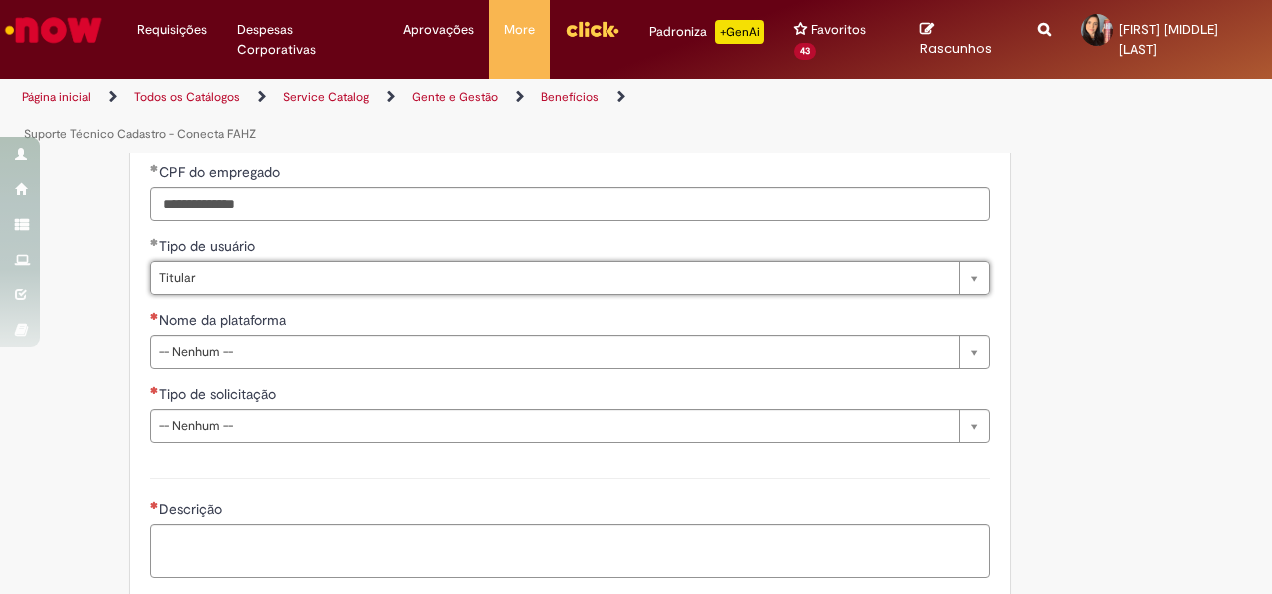 click on "Nome da plataforma" at bounding box center (224, 320) 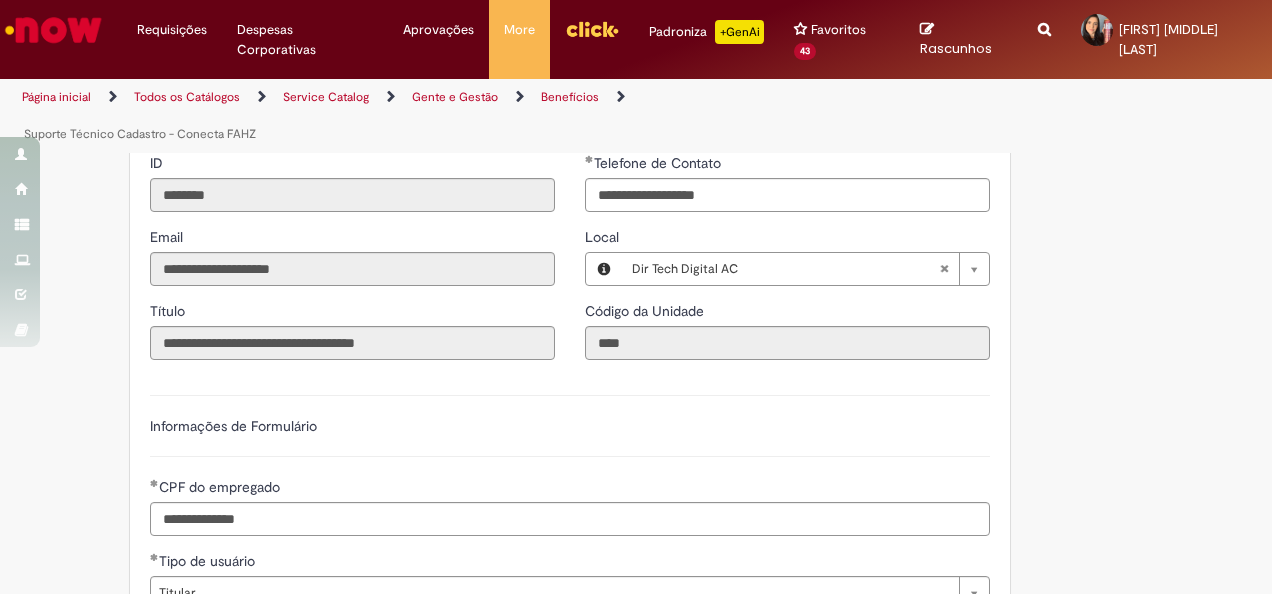 scroll, scrollTop: 644, scrollLeft: 0, axis: vertical 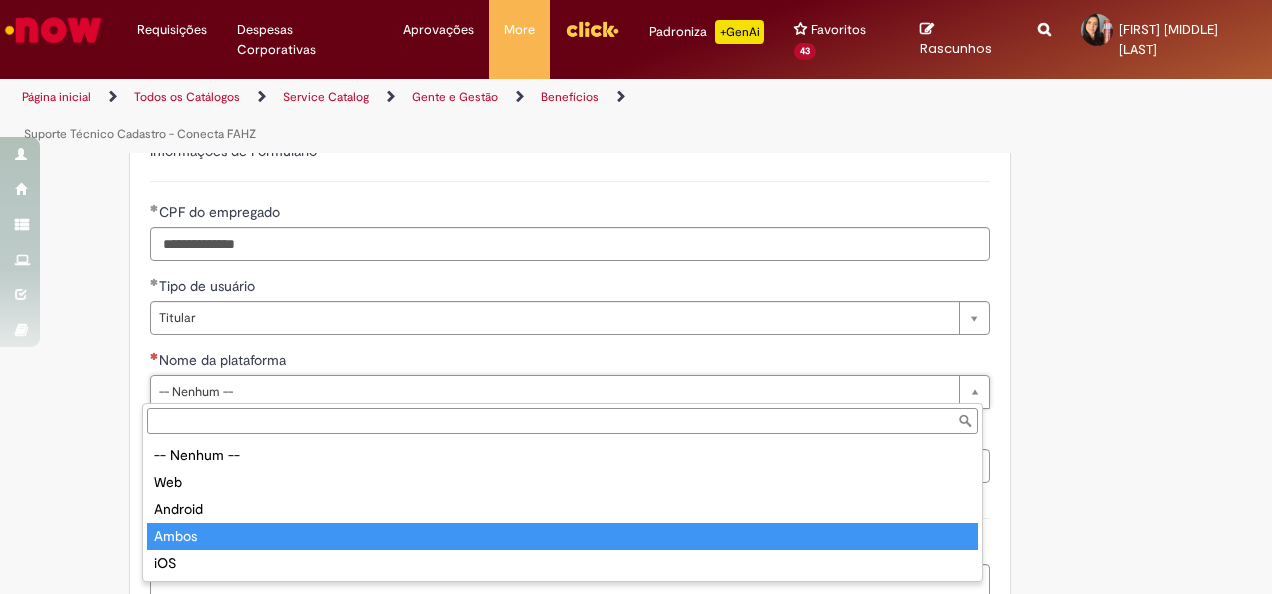 type on "*****" 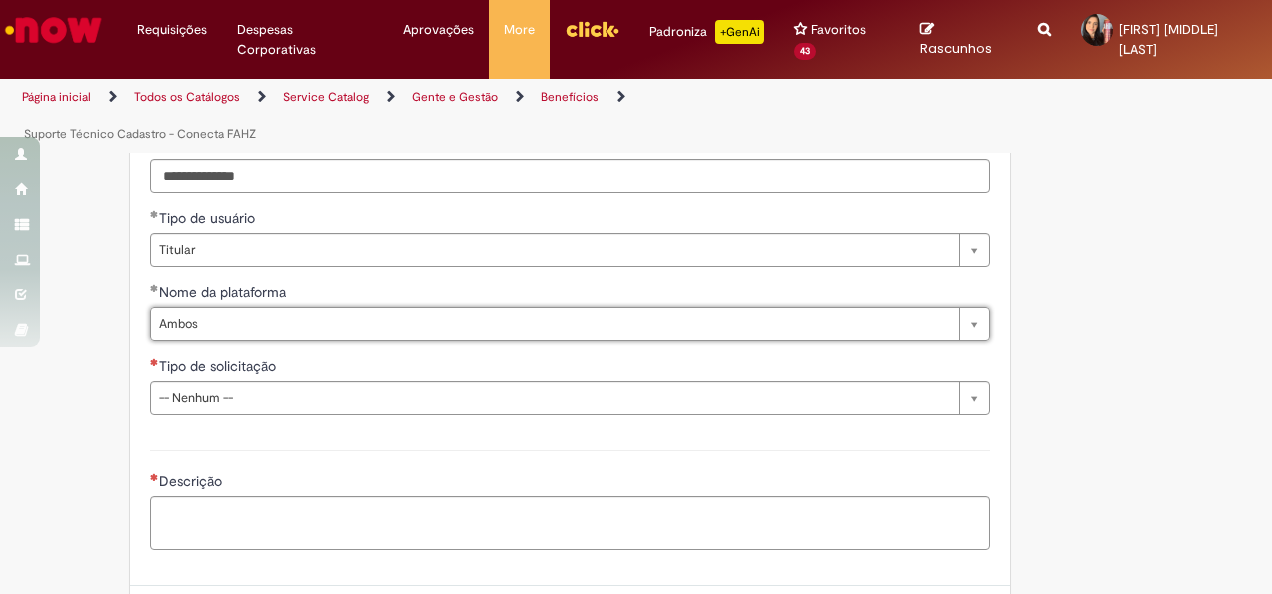 scroll, scrollTop: 744, scrollLeft: 0, axis: vertical 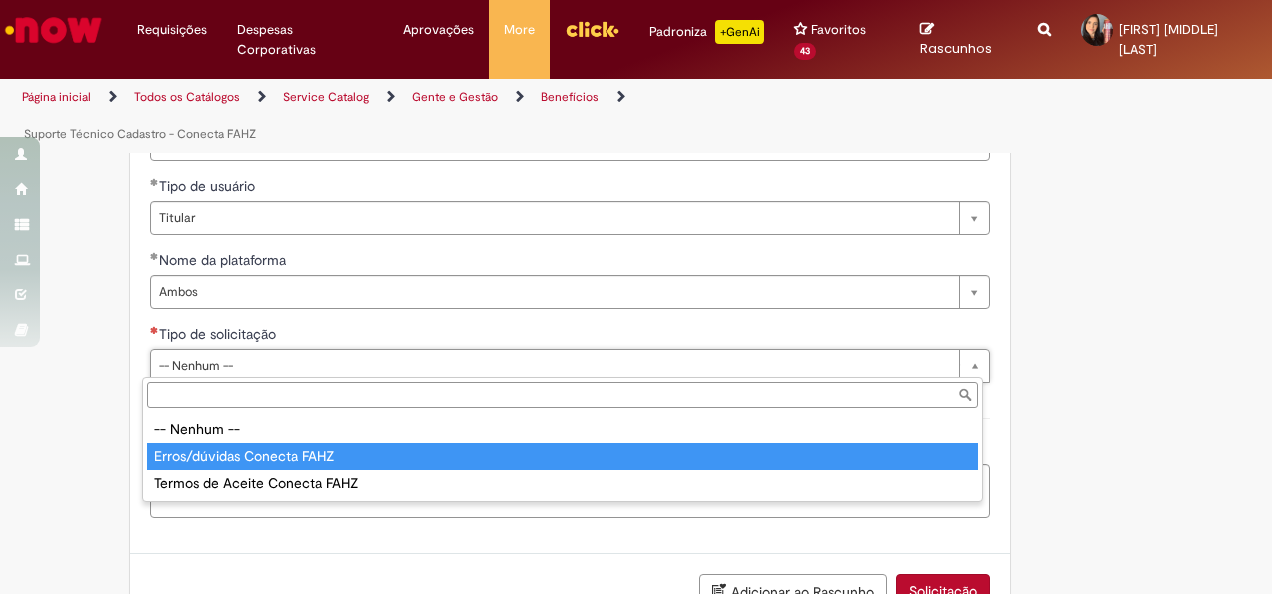 type on "**********" 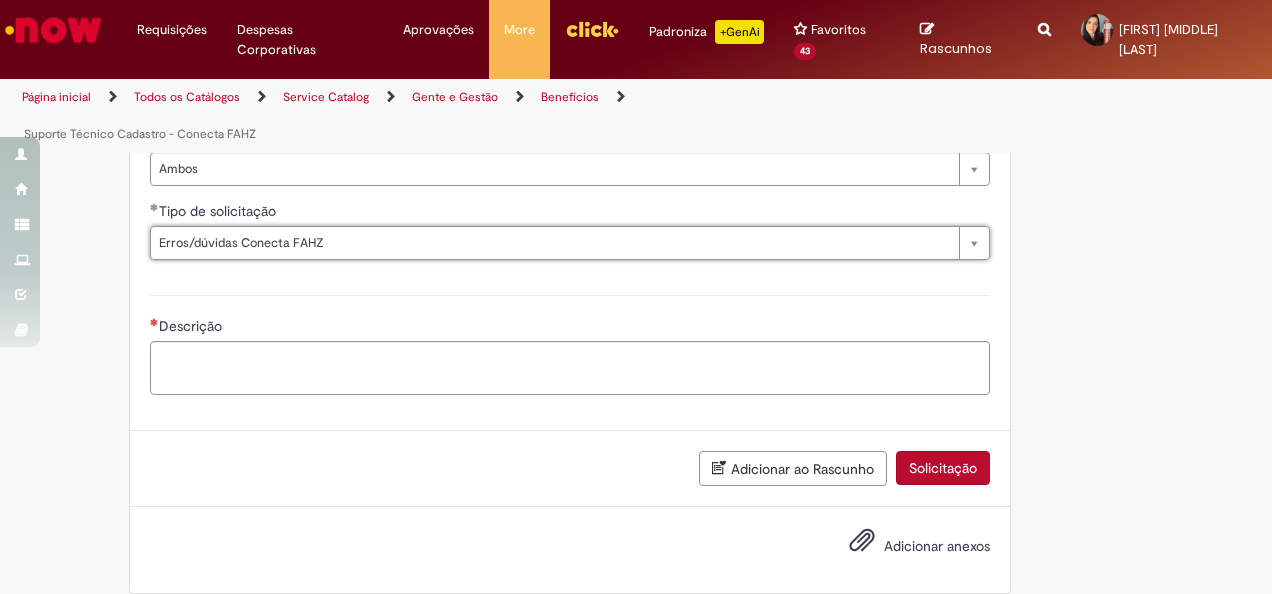 scroll, scrollTop: 884, scrollLeft: 0, axis: vertical 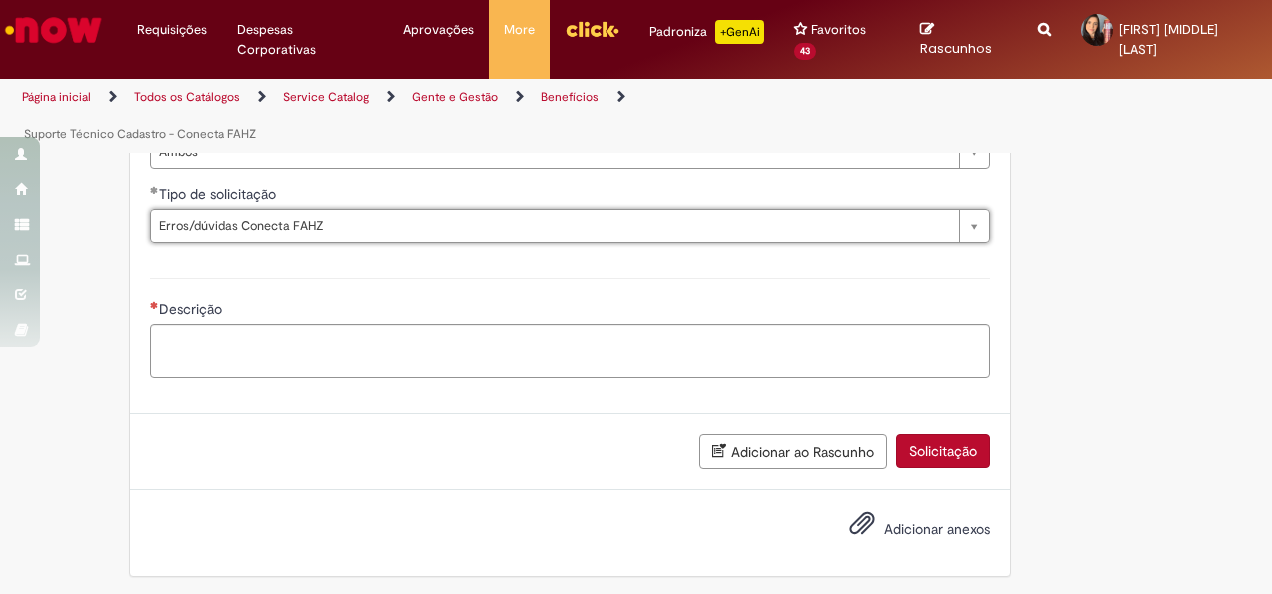 click on "Adicionar anexos" at bounding box center [937, 529] 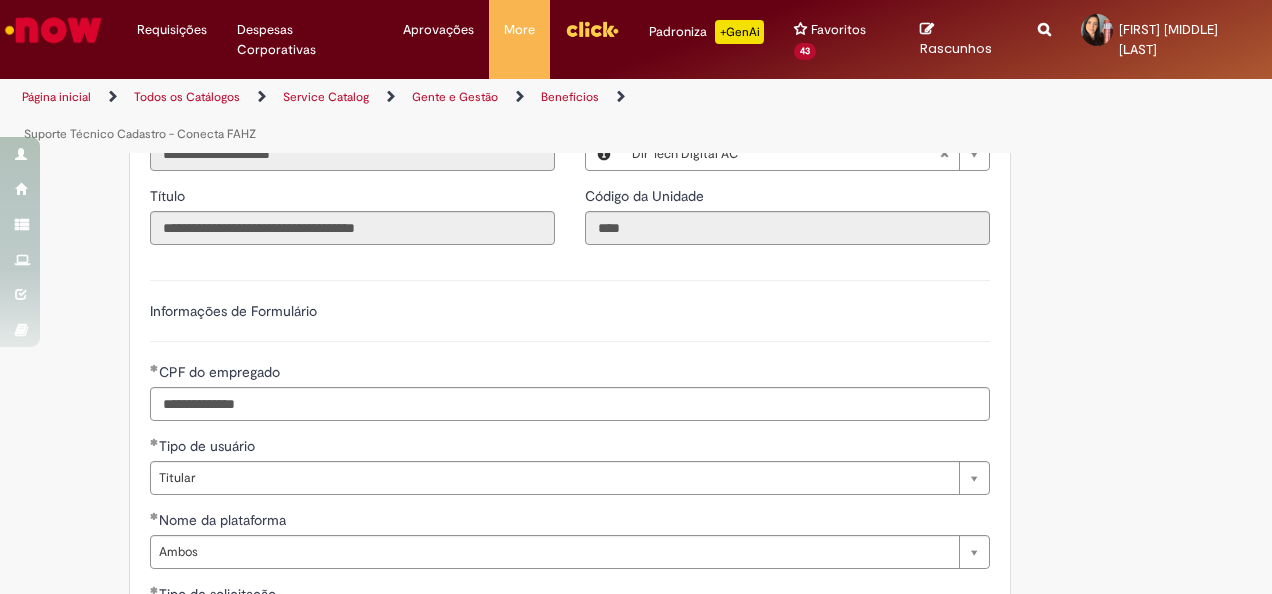 scroll, scrollTop: 884, scrollLeft: 0, axis: vertical 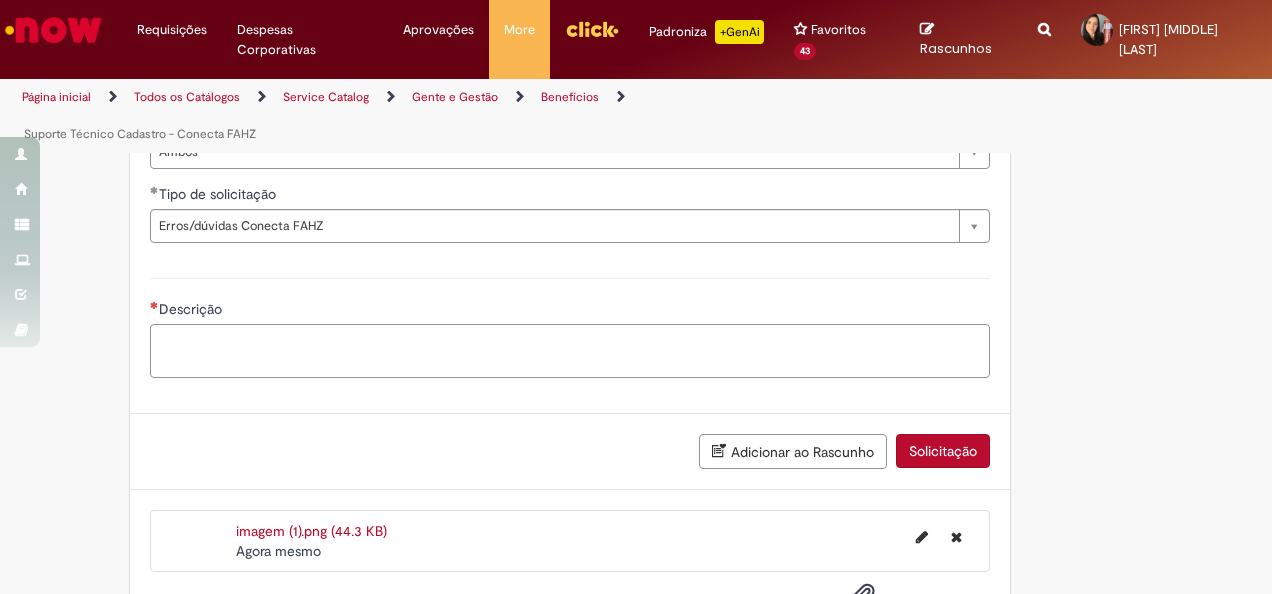 click on "Descrição" at bounding box center [570, 350] 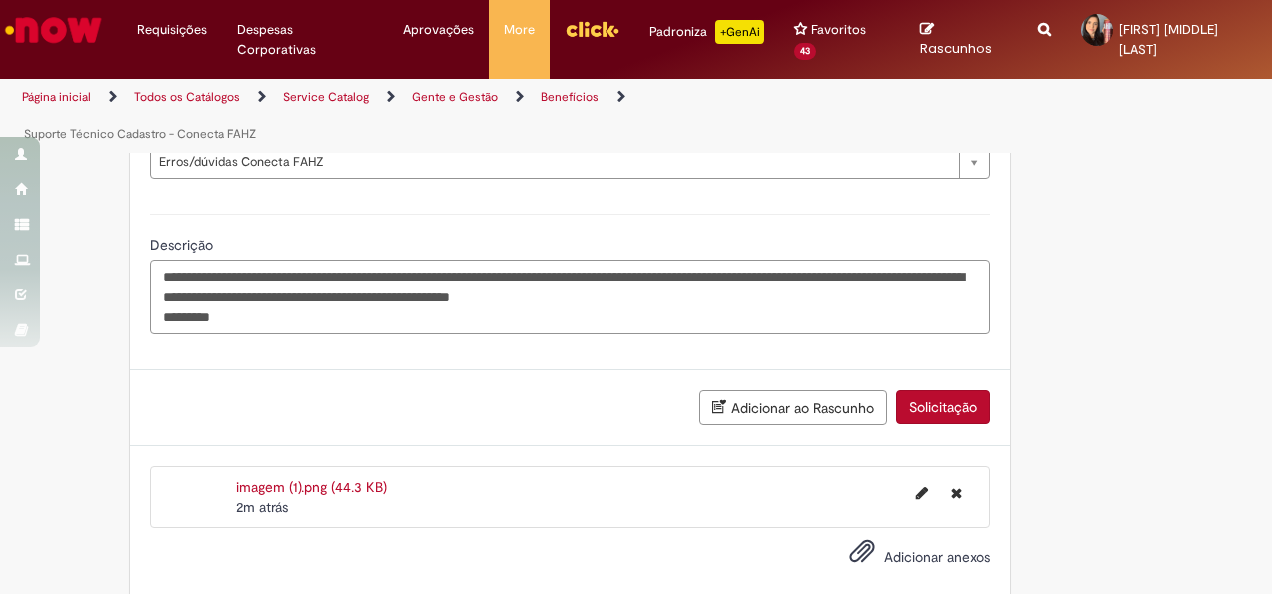 scroll, scrollTop: 975, scrollLeft: 0, axis: vertical 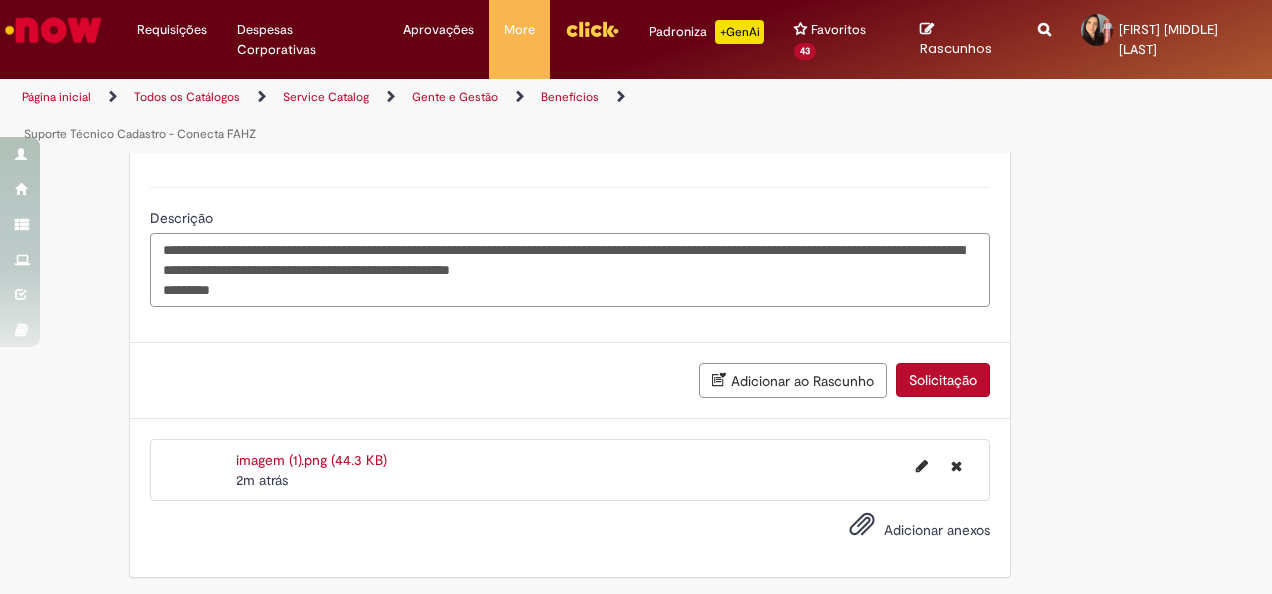 paste on "********" 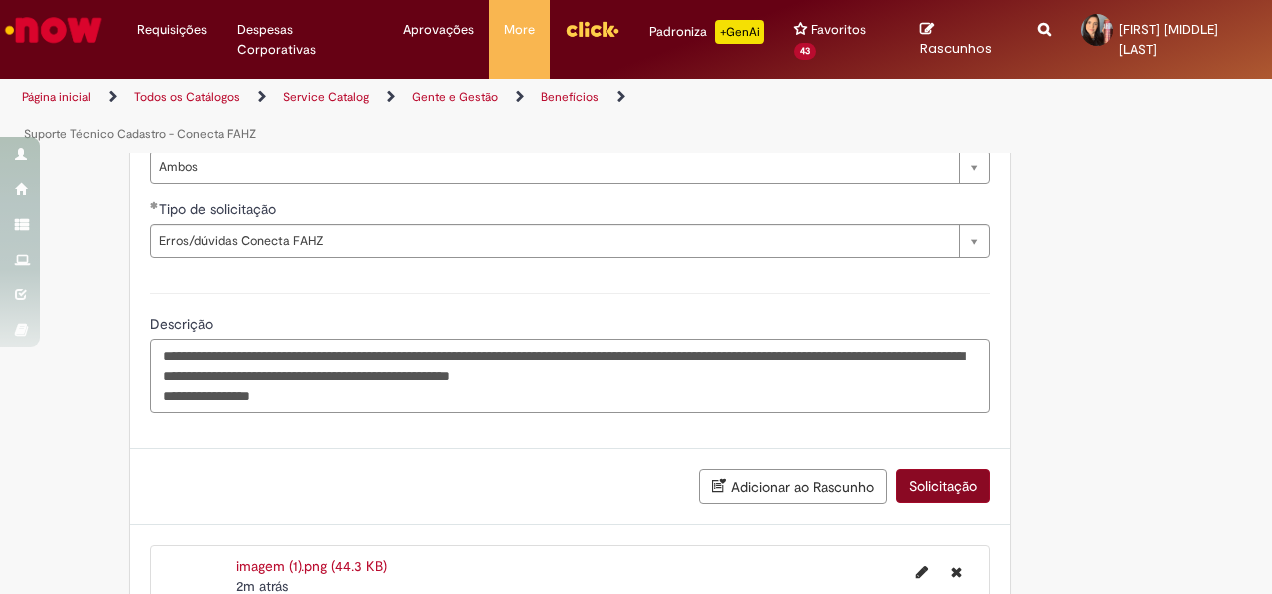 scroll, scrollTop: 875, scrollLeft: 0, axis: vertical 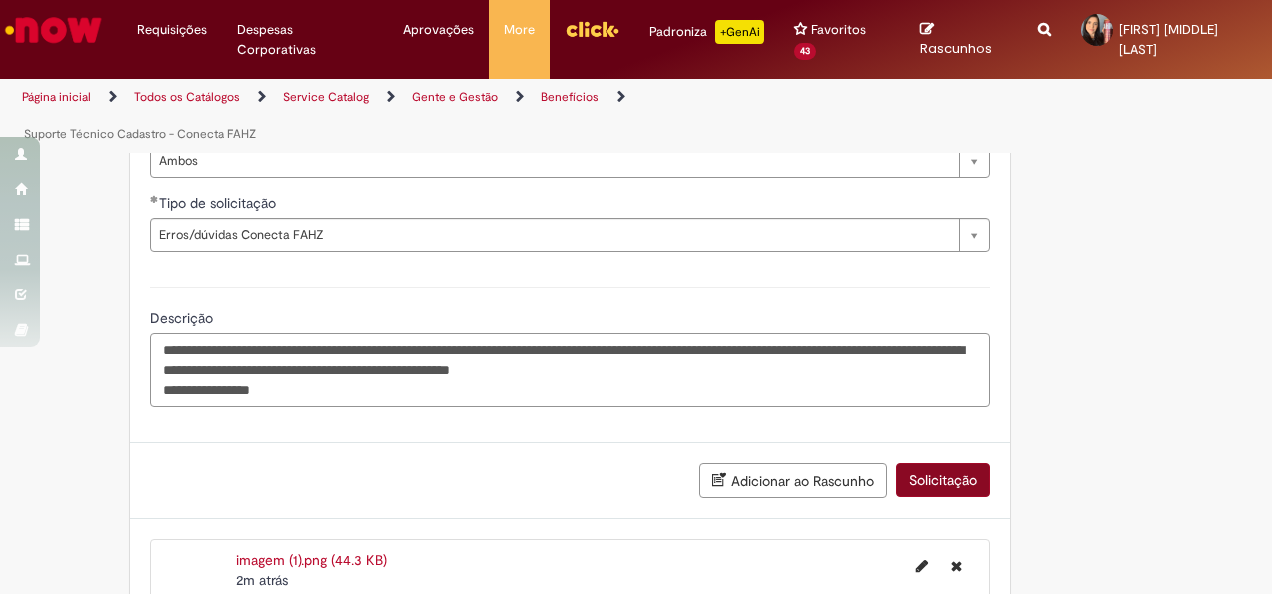 type on "**********" 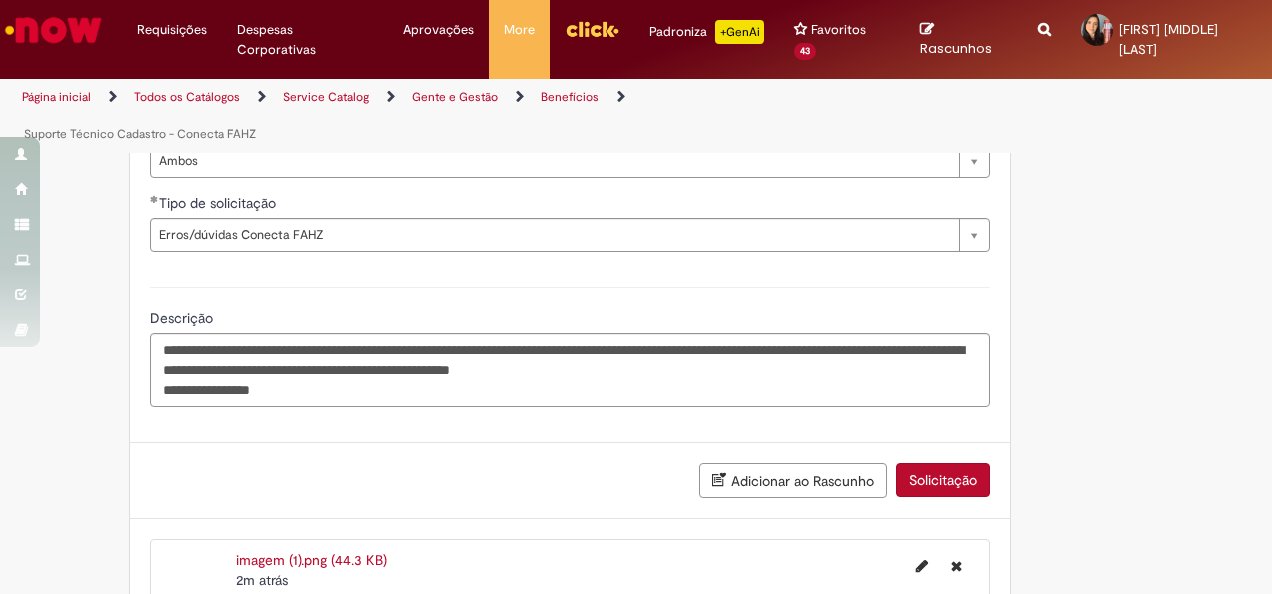 click on "Solicitação" at bounding box center (943, 480) 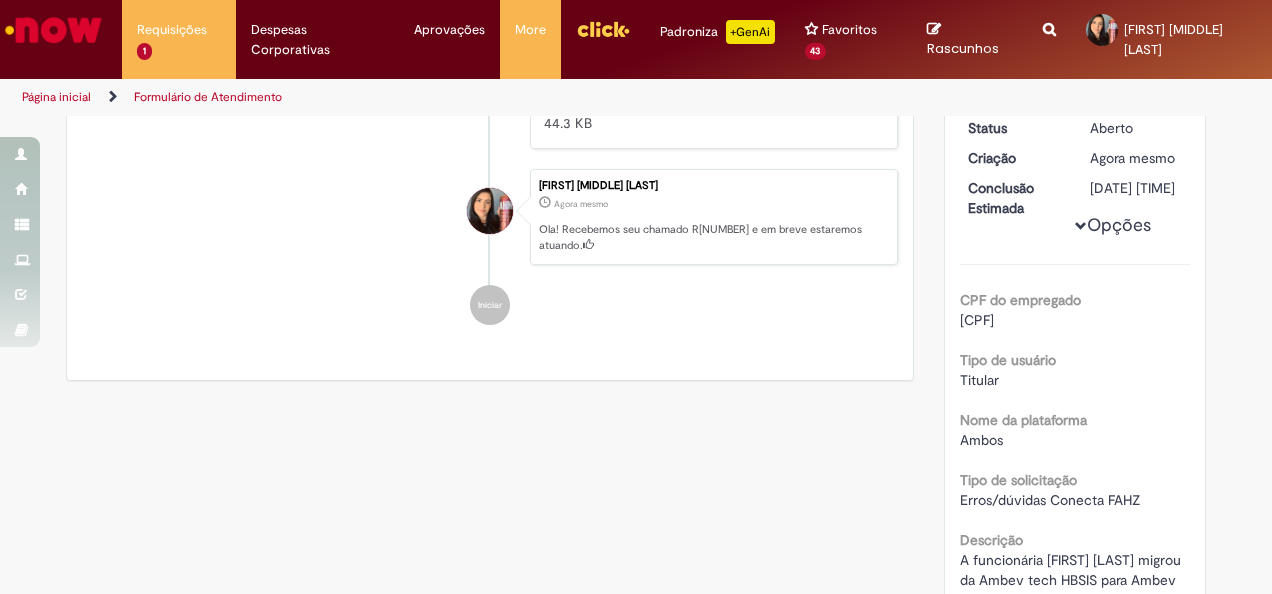 scroll, scrollTop: 0, scrollLeft: 0, axis: both 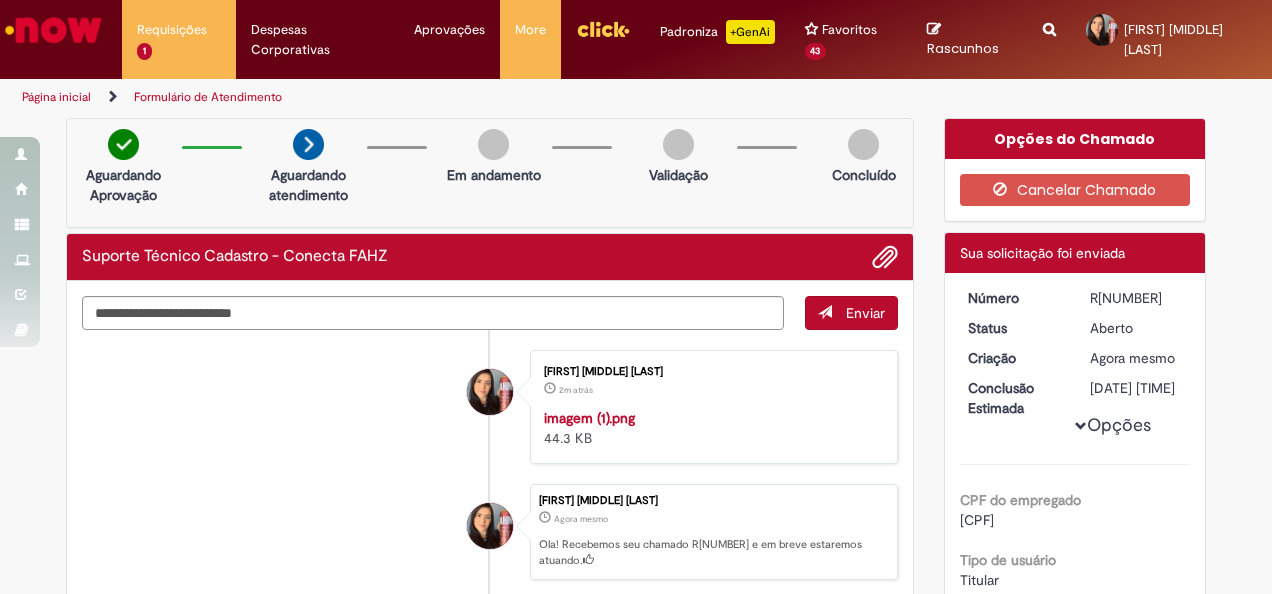 click on "[REFERENCE]" at bounding box center (1136, 298) 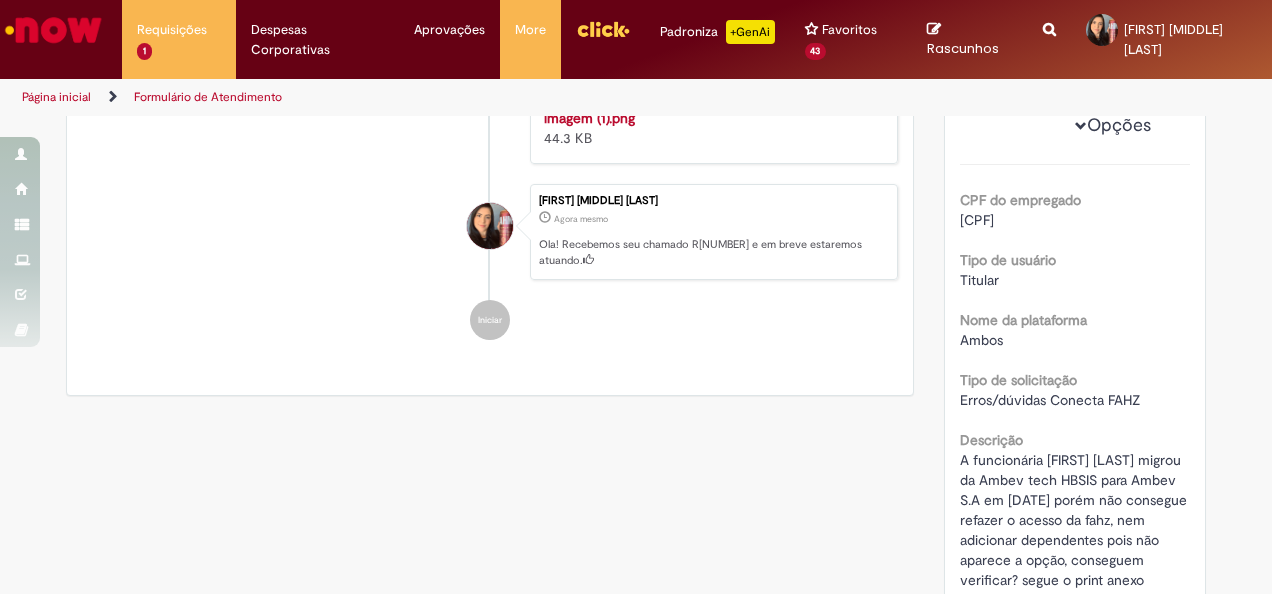 scroll, scrollTop: 400, scrollLeft: 0, axis: vertical 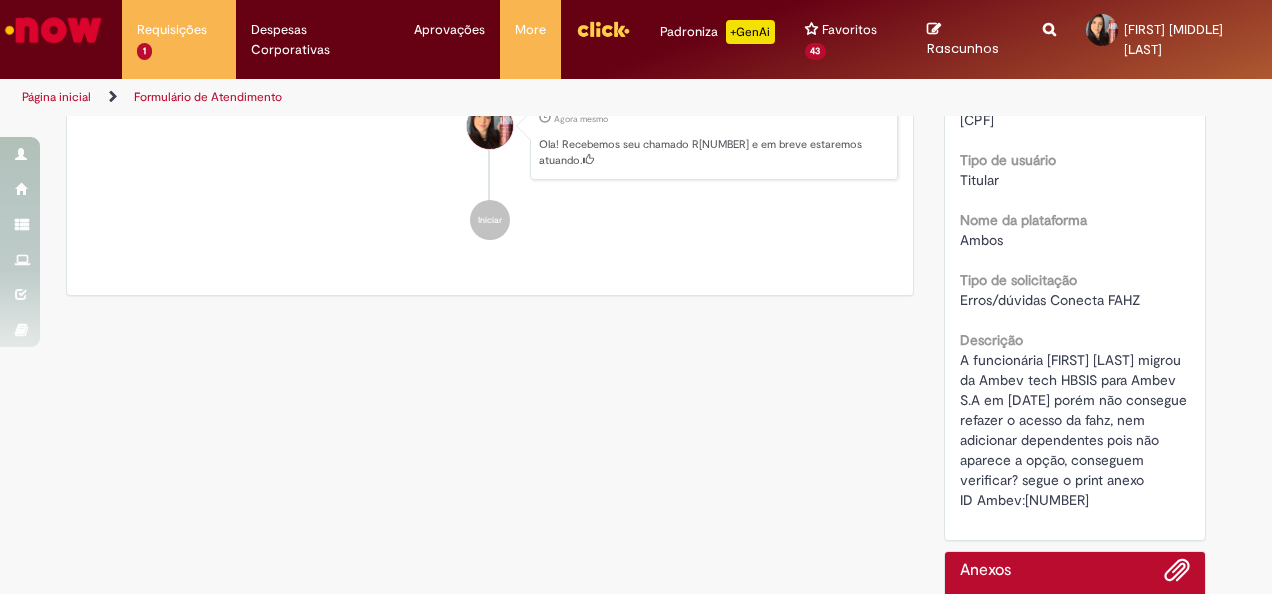 click on "Verificar Código de Barras
Aguardando Aprovação
Aguardando atendimento
Em andamento
Validação
Concluído
Suporte Técnico Cadastro - Conecta FAHZ
Enviar
Eloise Roberta Padovan Conejo
2m atrás 2 minutos atrás
imagem (1).png  44.3 KB" at bounding box center [636, 233] 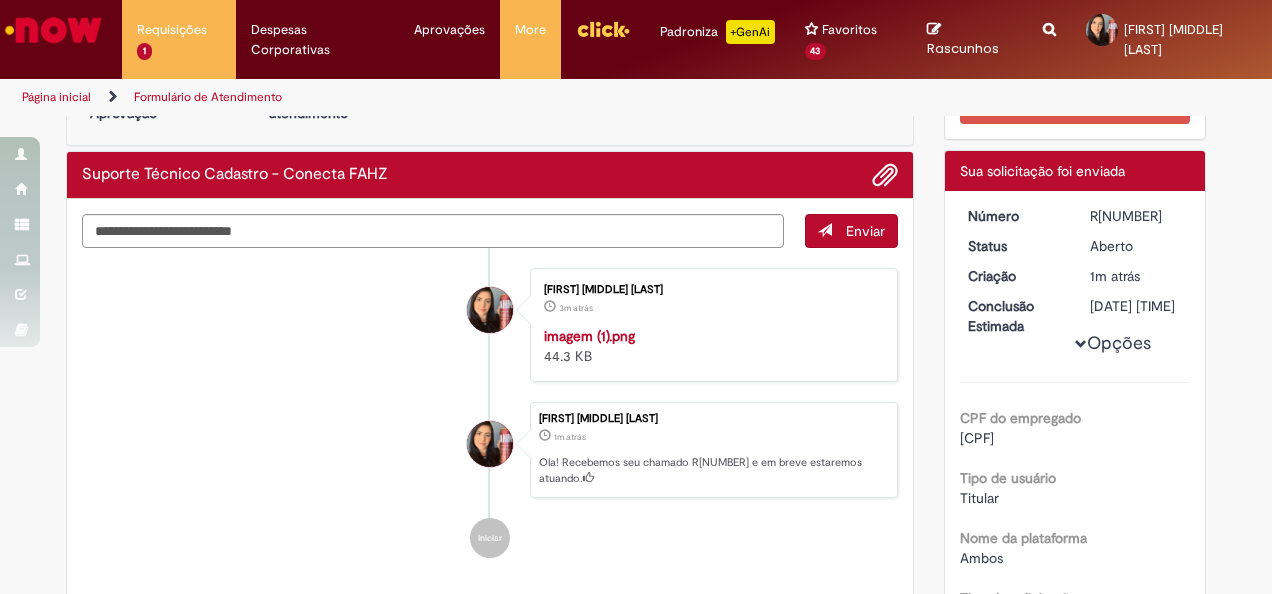 scroll, scrollTop: 0, scrollLeft: 0, axis: both 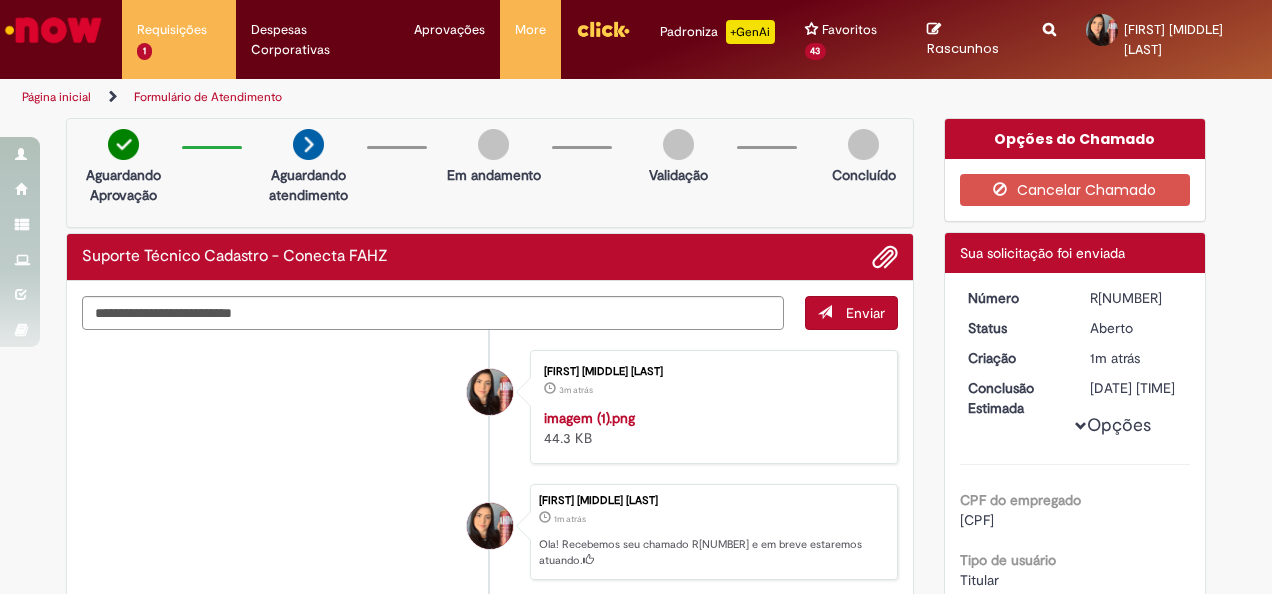 click at bounding box center [53, 30] 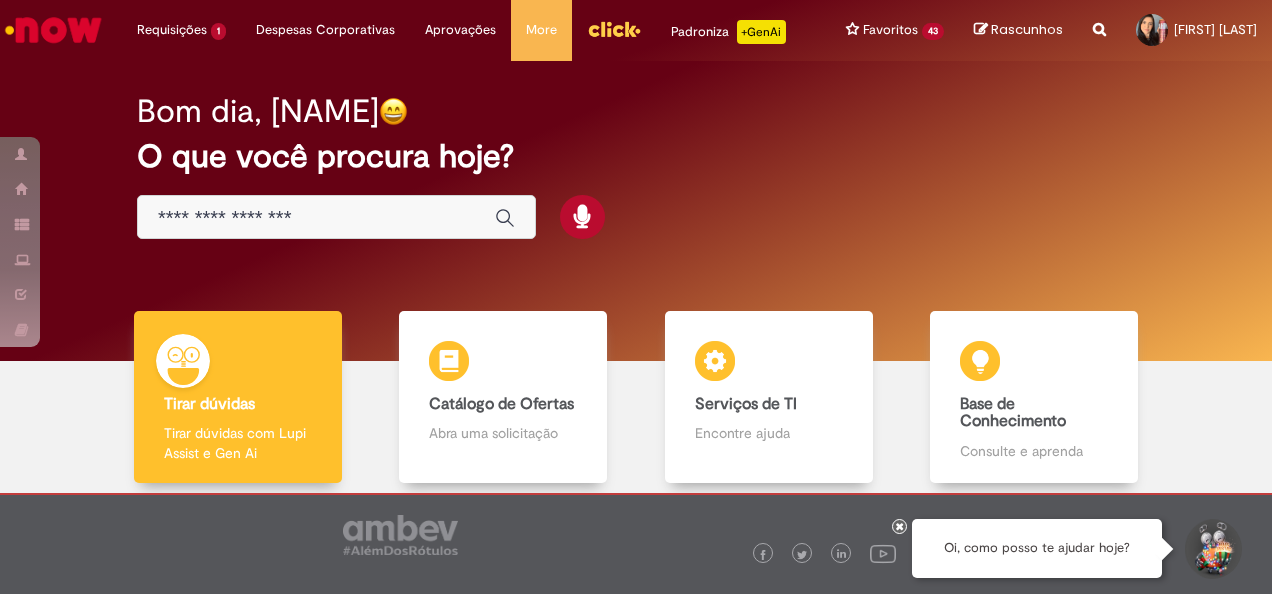 scroll, scrollTop: 0, scrollLeft: 0, axis: both 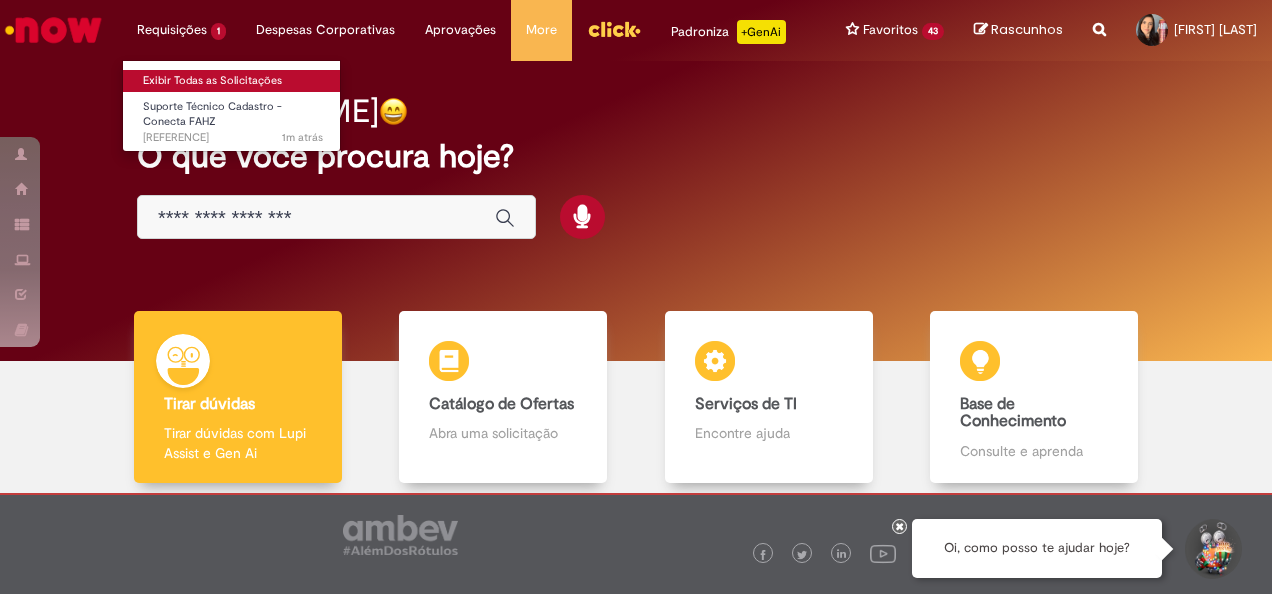 click on "Exibir Todas as Solicitações" at bounding box center (233, 81) 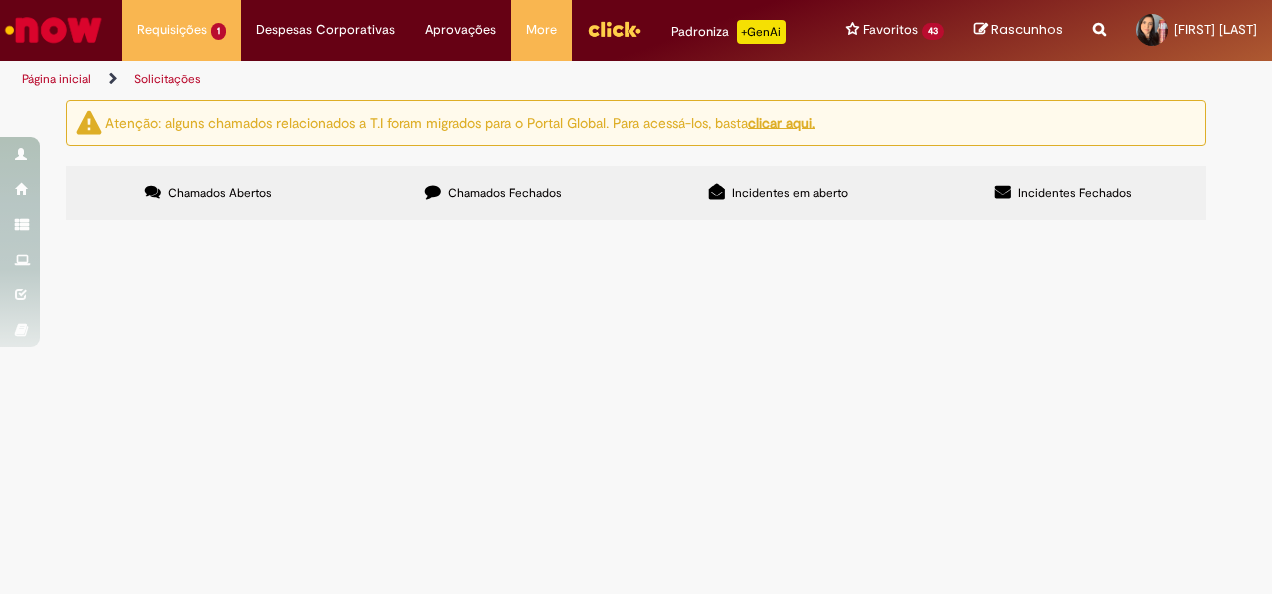click on "Chamados Fechados" at bounding box center [493, 193] 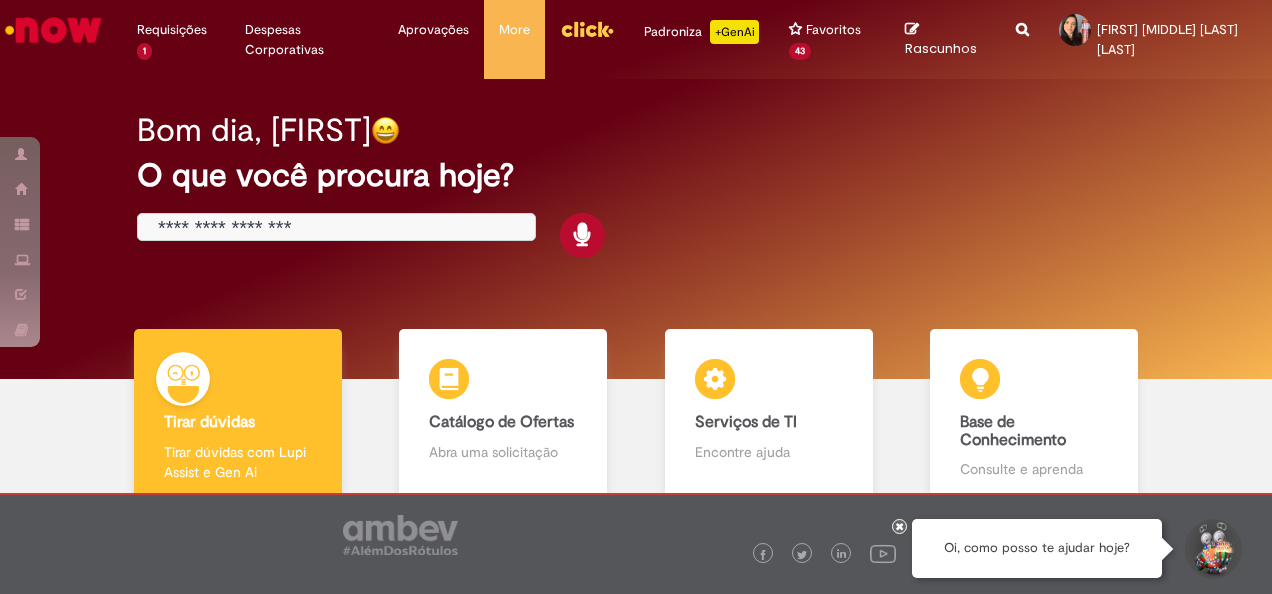 scroll, scrollTop: 0, scrollLeft: 0, axis: both 